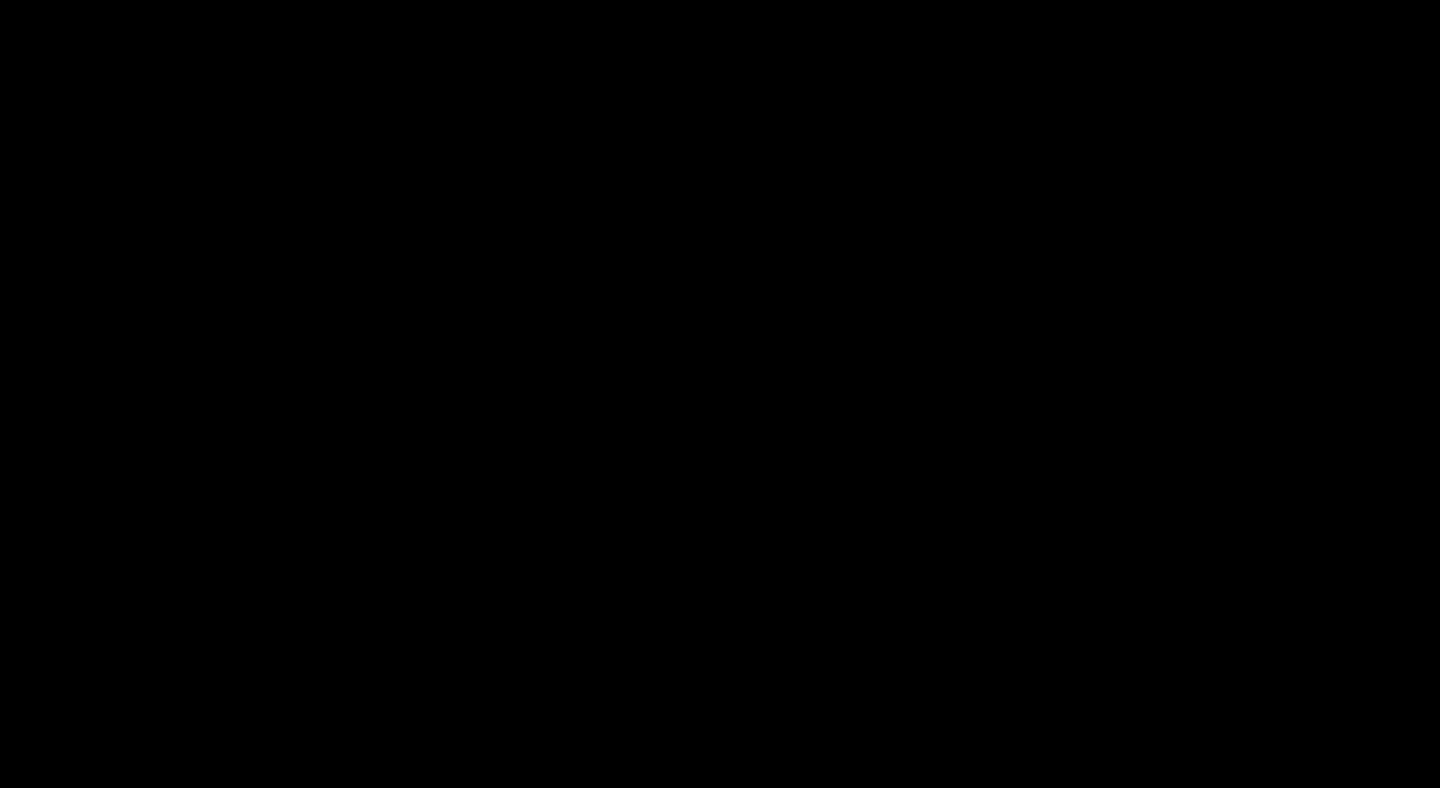 scroll, scrollTop: 0, scrollLeft: 0, axis: both 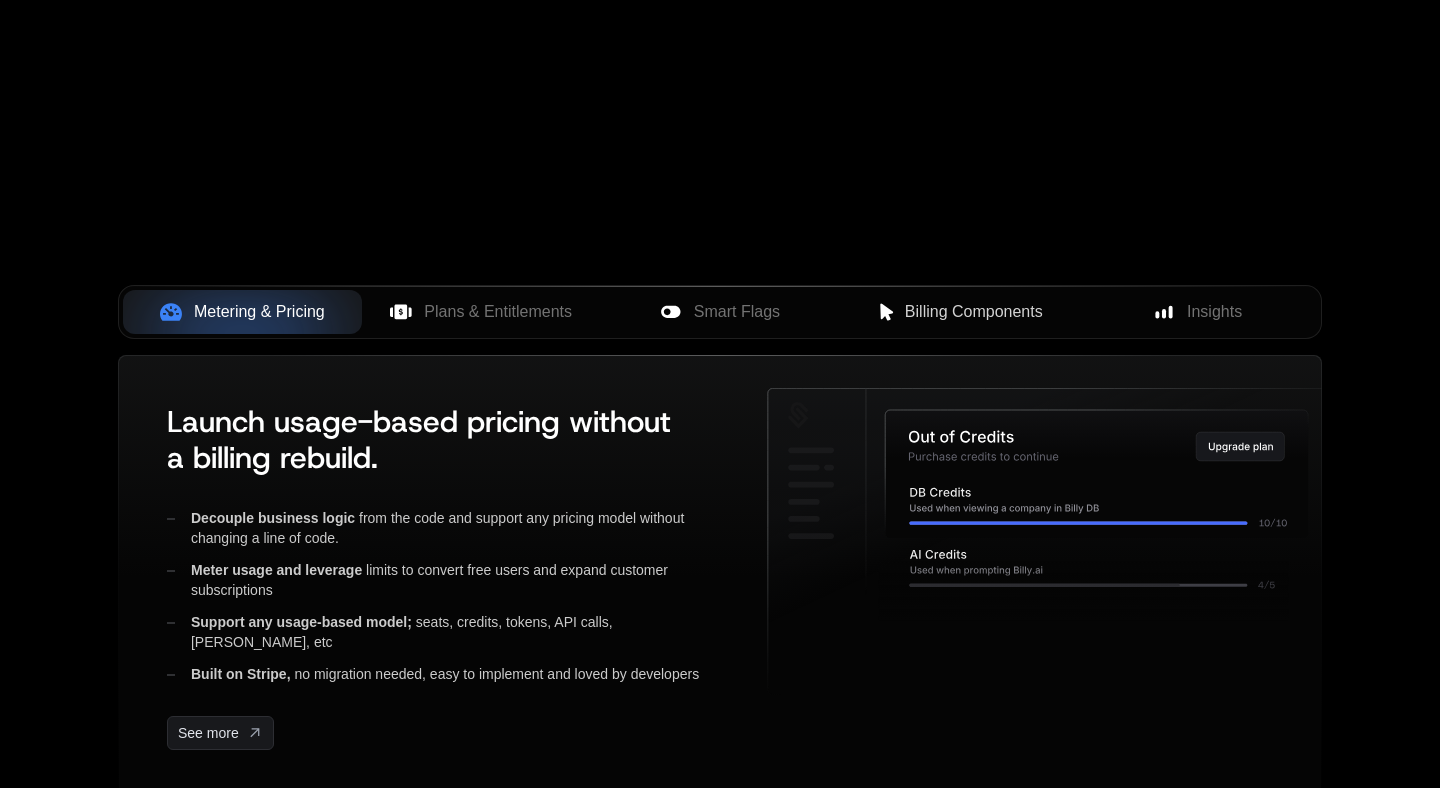 click on "Billing Components" at bounding box center [974, 312] 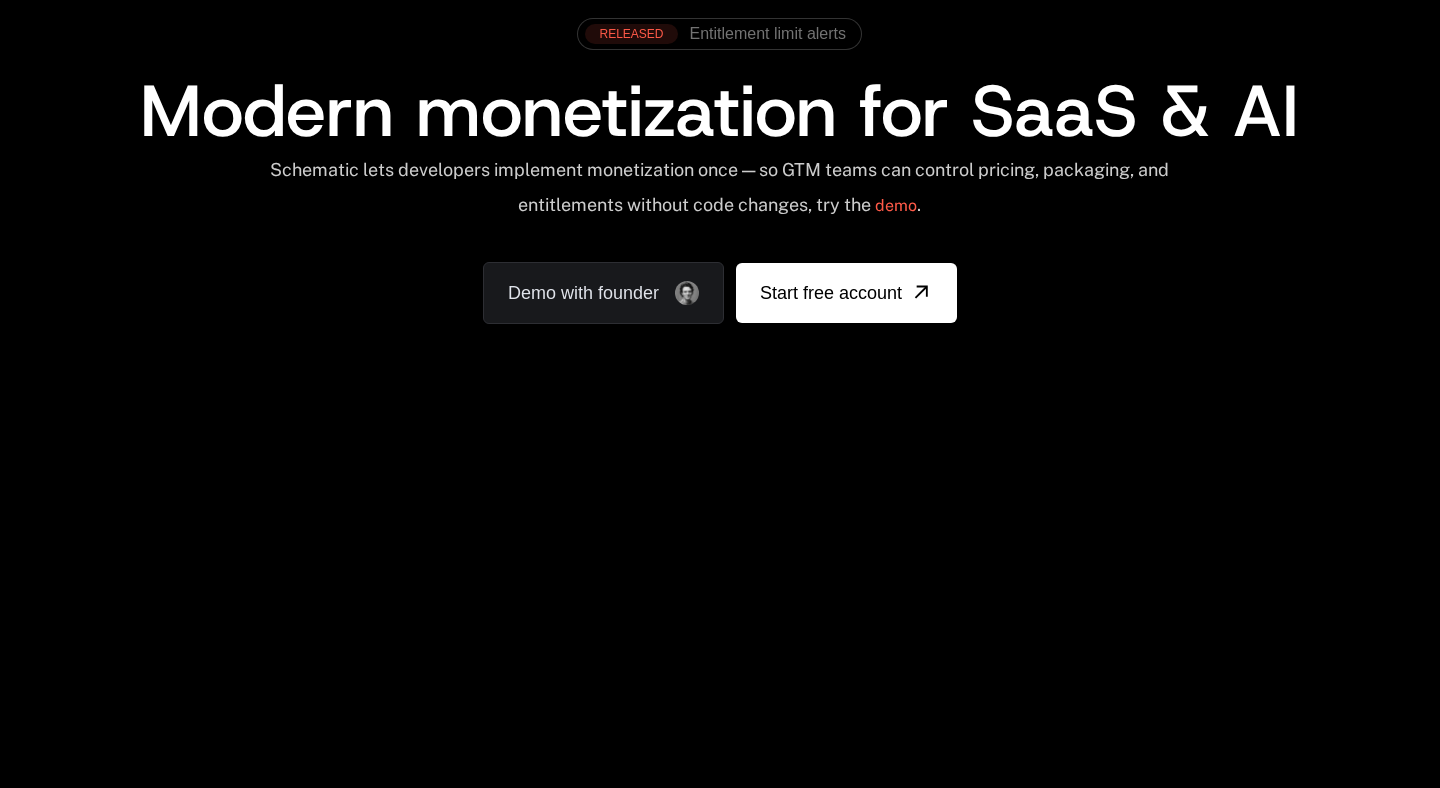 scroll, scrollTop: 0, scrollLeft: 0, axis: both 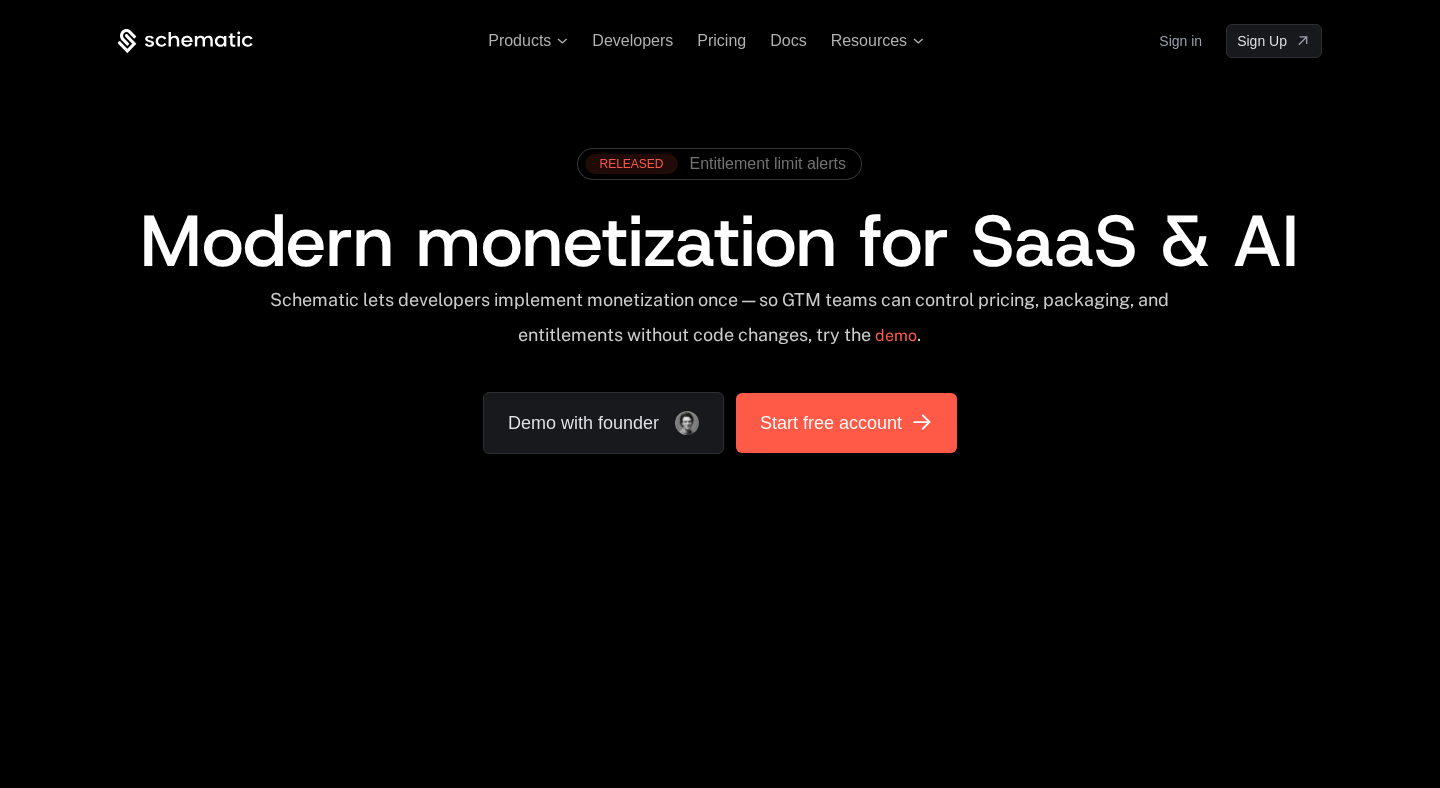 click on "Start free account" at bounding box center [831, 423] 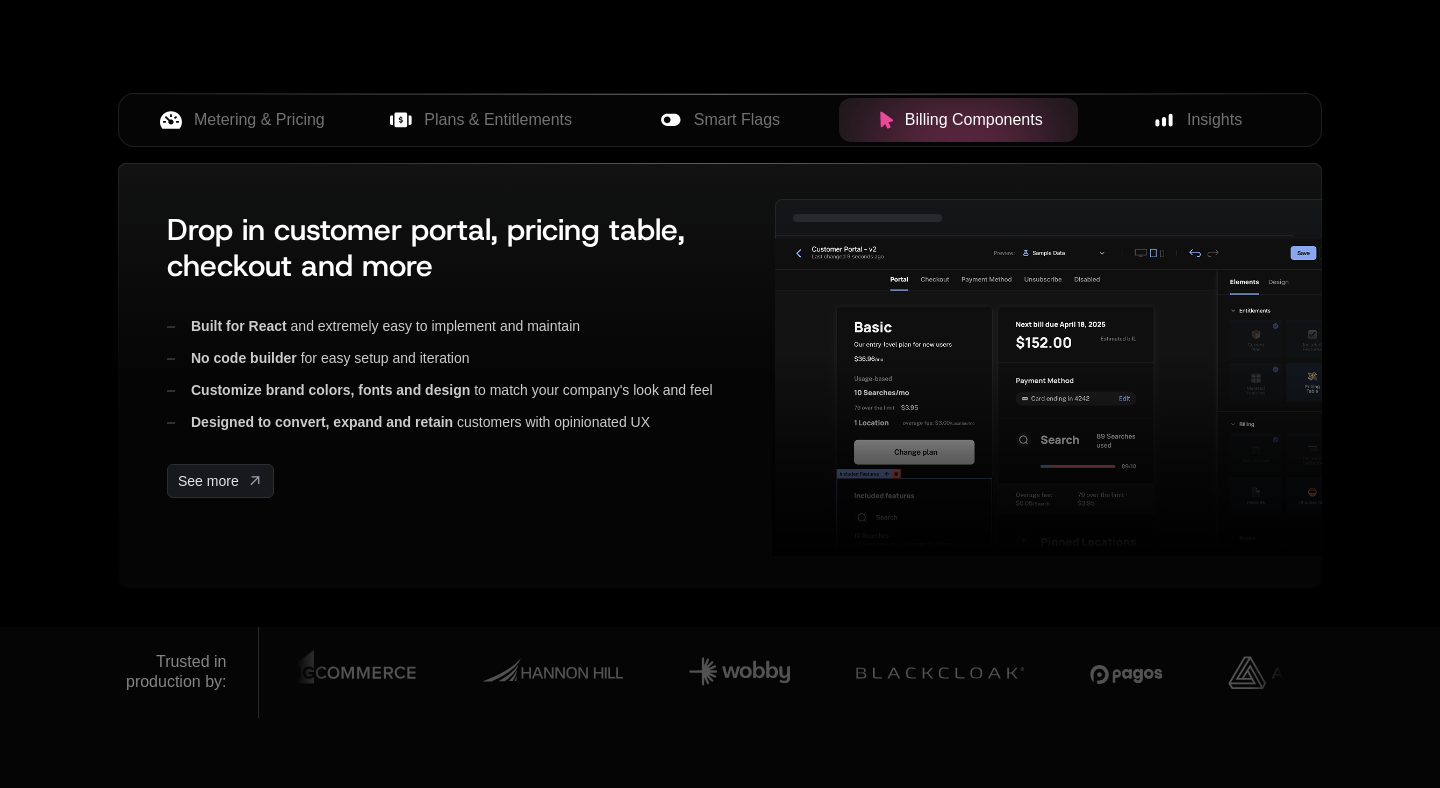 scroll, scrollTop: 825, scrollLeft: 0, axis: vertical 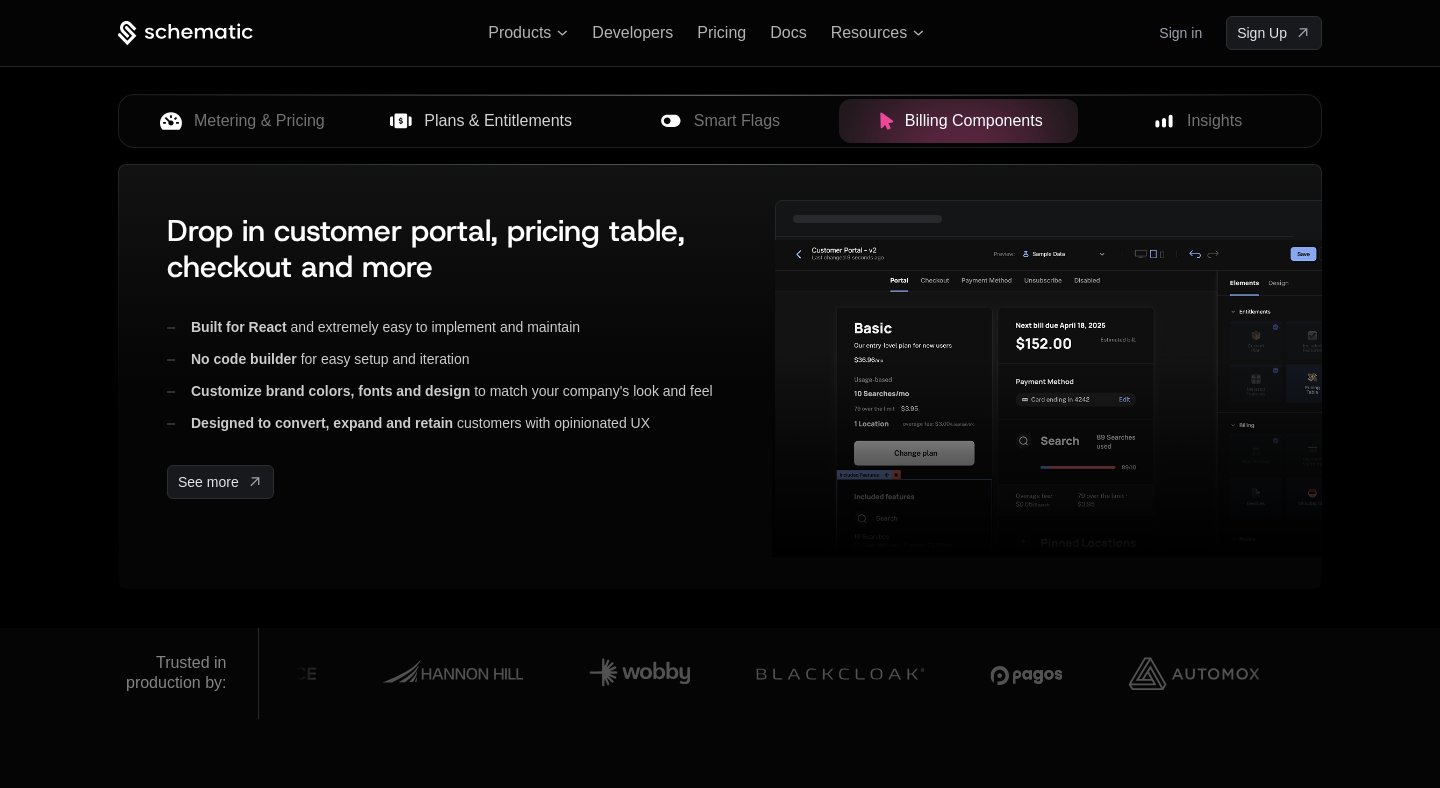 click on "Plans & Entitlements" at bounding box center (498, 121) 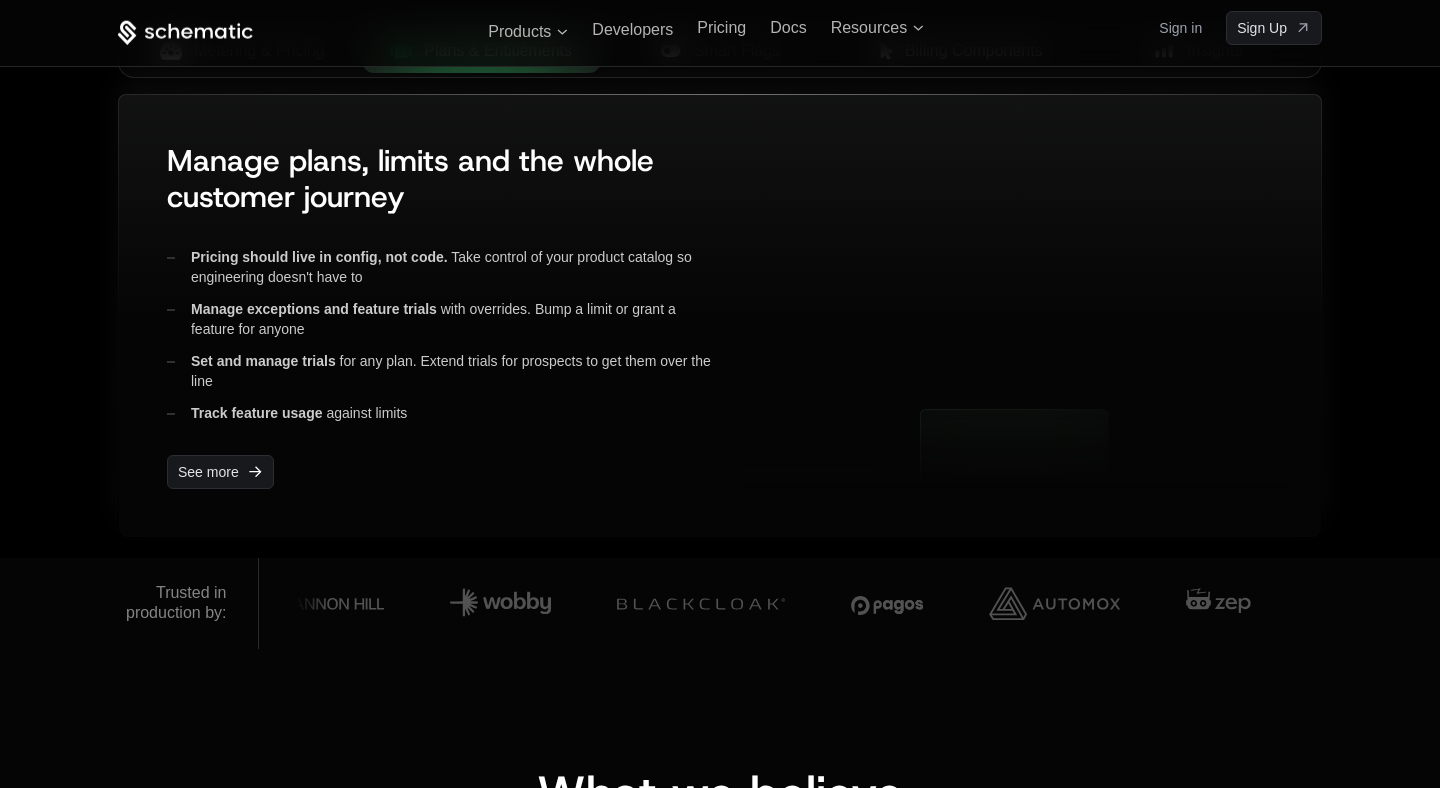 scroll, scrollTop: 886, scrollLeft: 0, axis: vertical 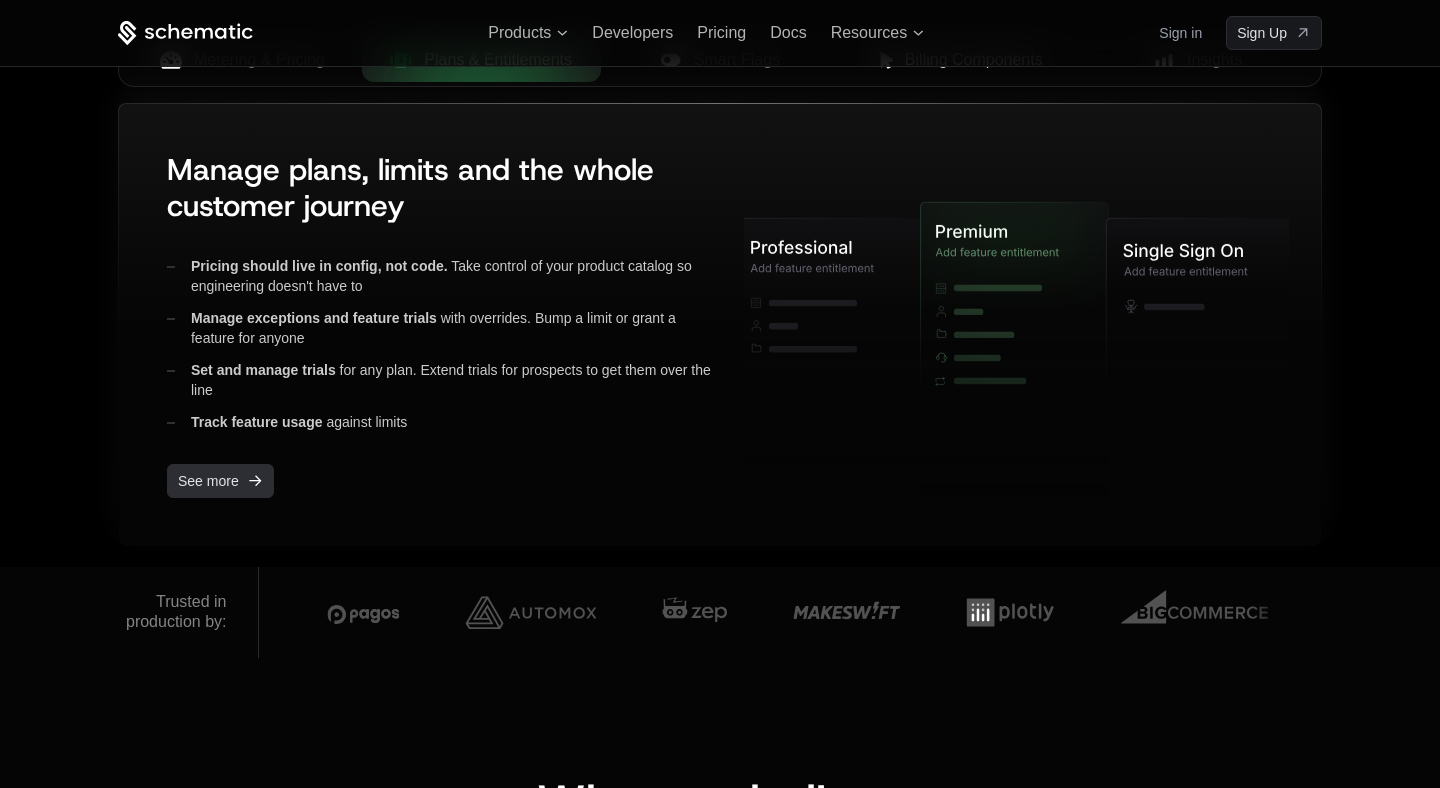 click on "See more" at bounding box center (208, 481) 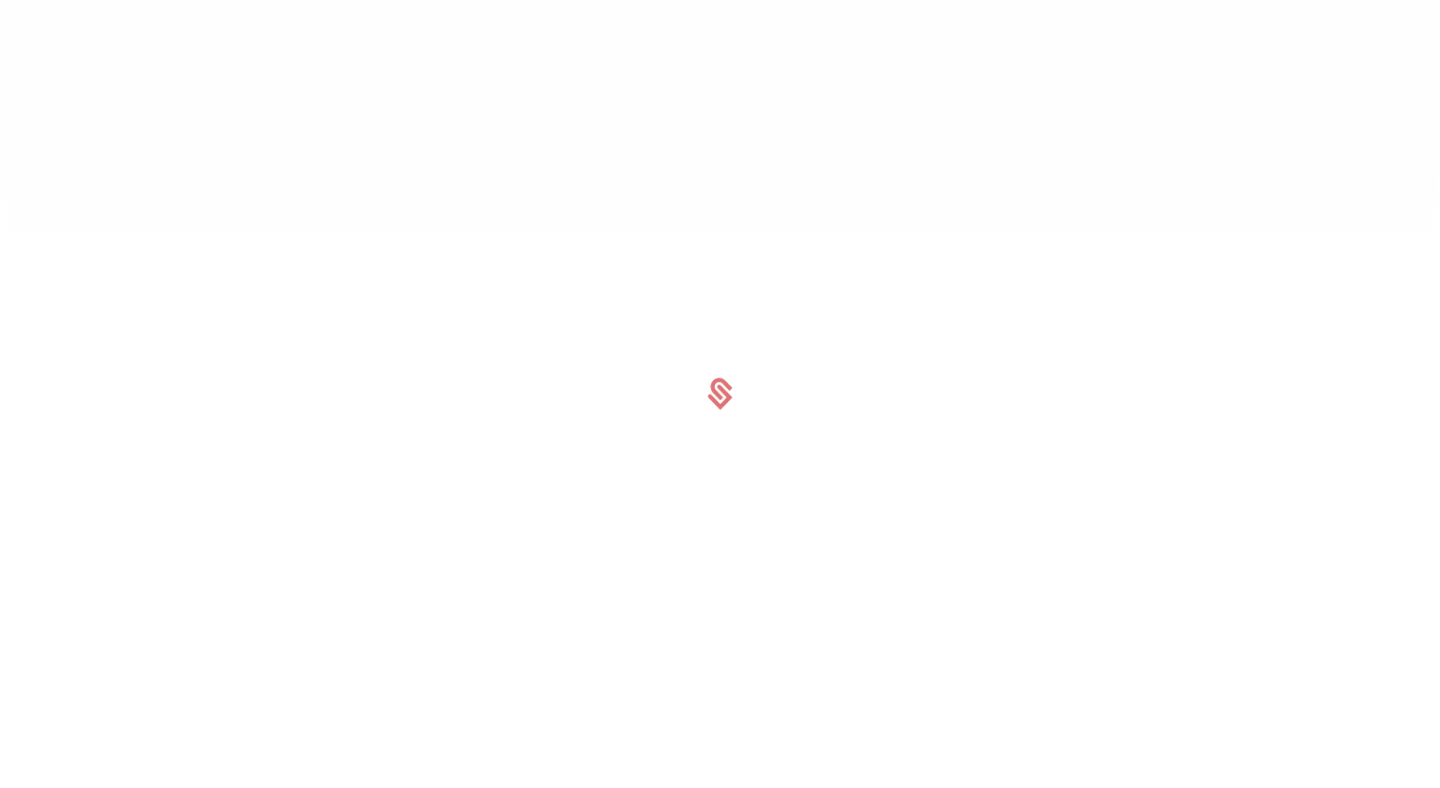 scroll, scrollTop: 0, scrollLeft: 0, axis: both 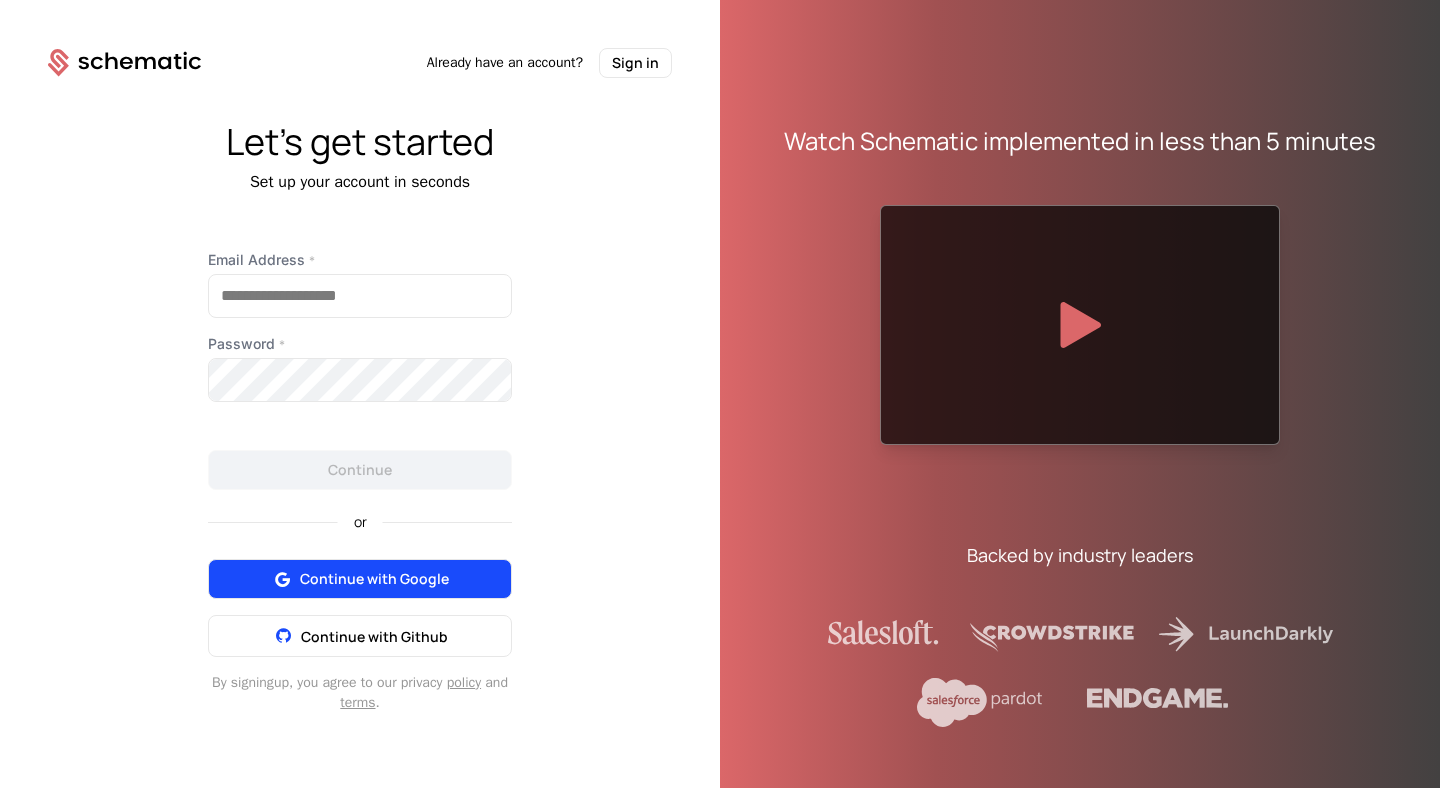 click on "Continue with Google" at bounding box center [374, 579] 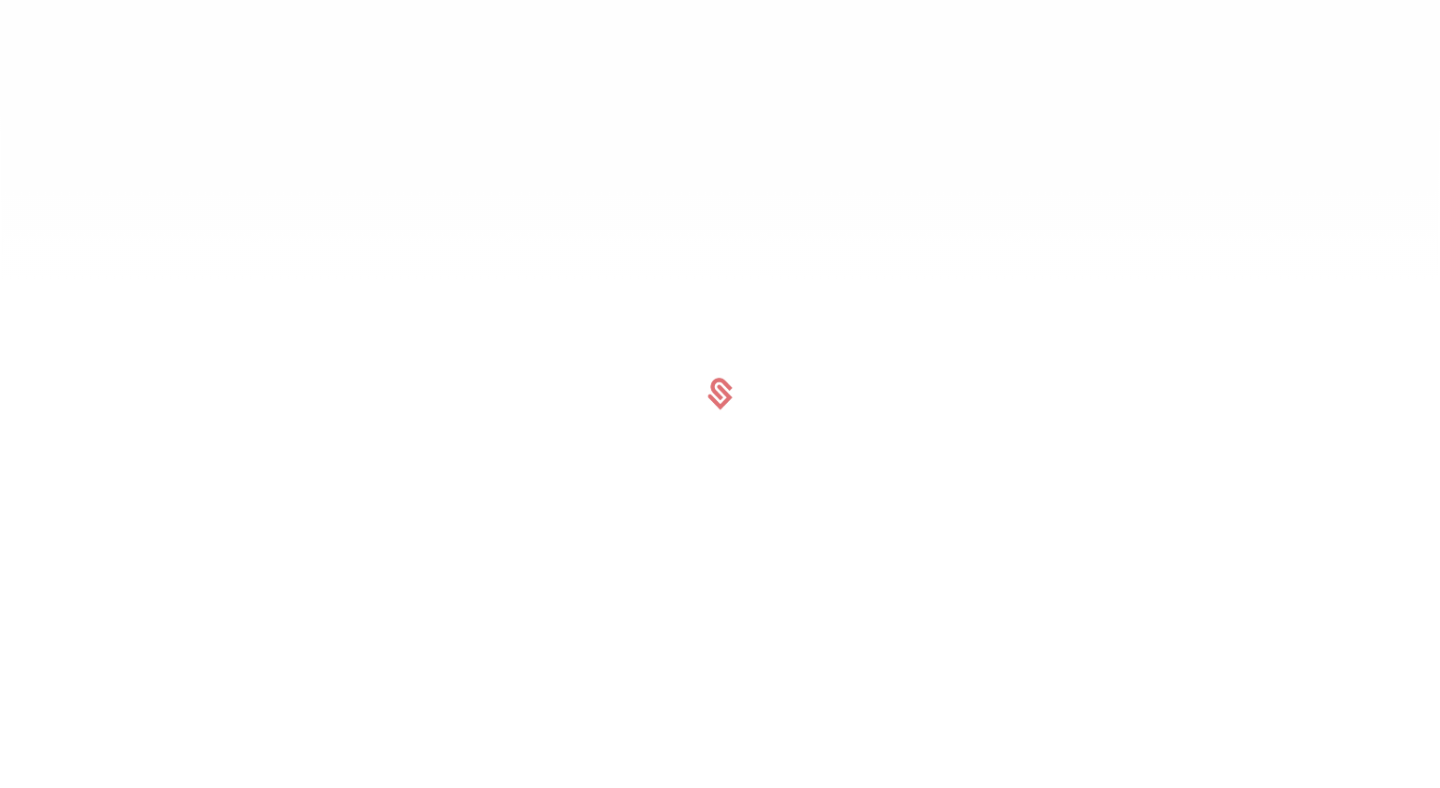 scroll, scrollTop: 0, scrollLeft: 0, axis: both 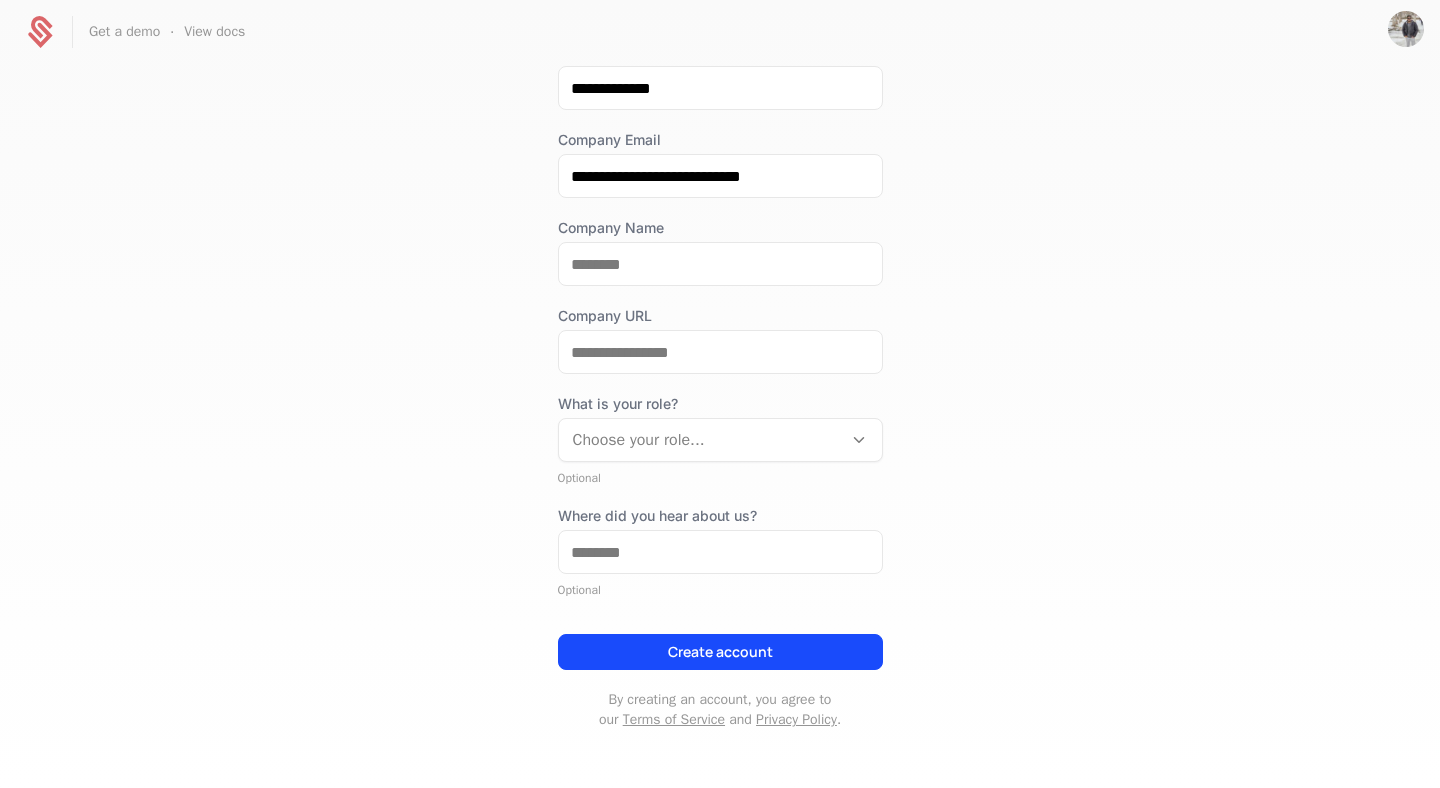 click at bounding box center [700, 440] 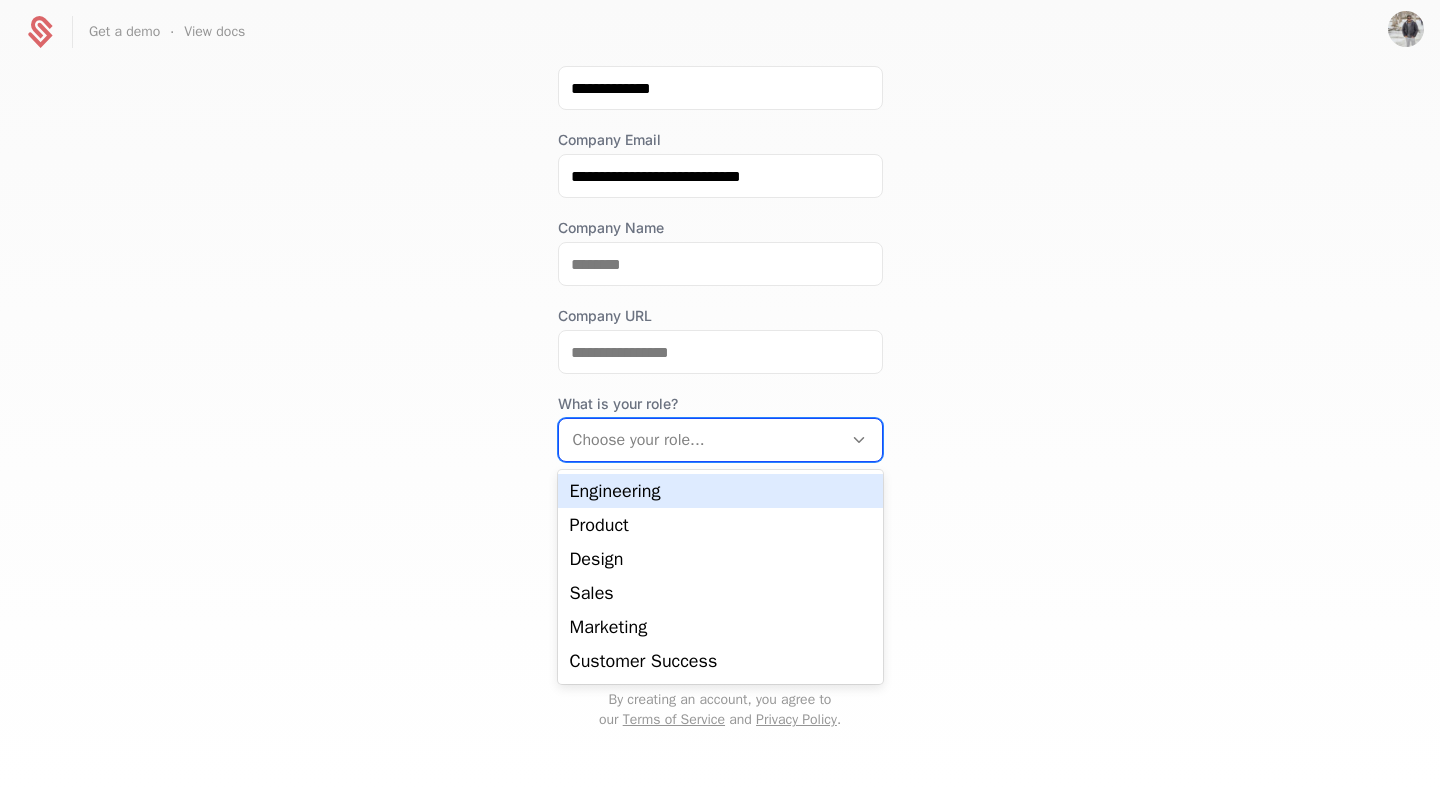 click on "**********" at bounding box center [720, 425] 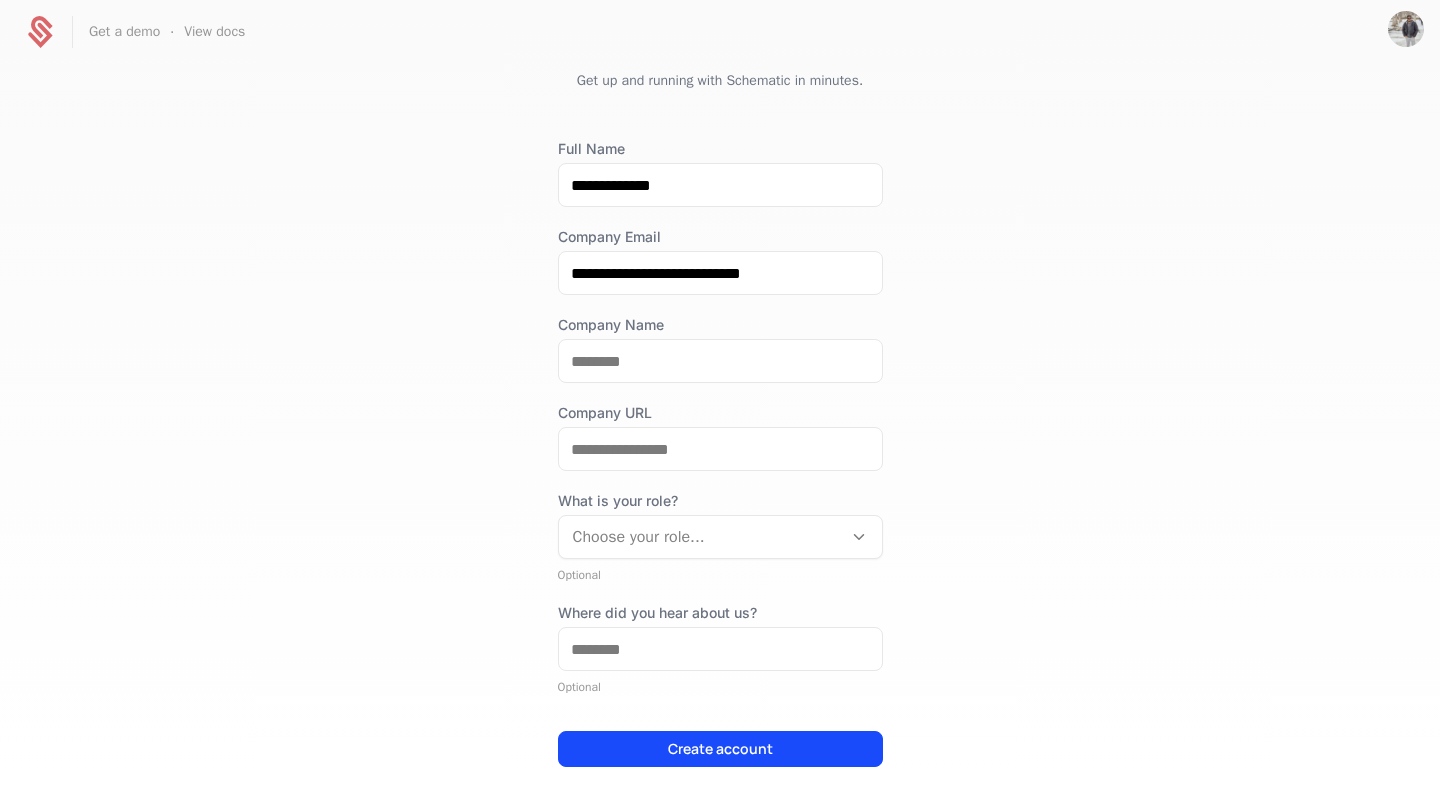 scroll, scrollTop: 0, scrollLeft: 0, axis: both 